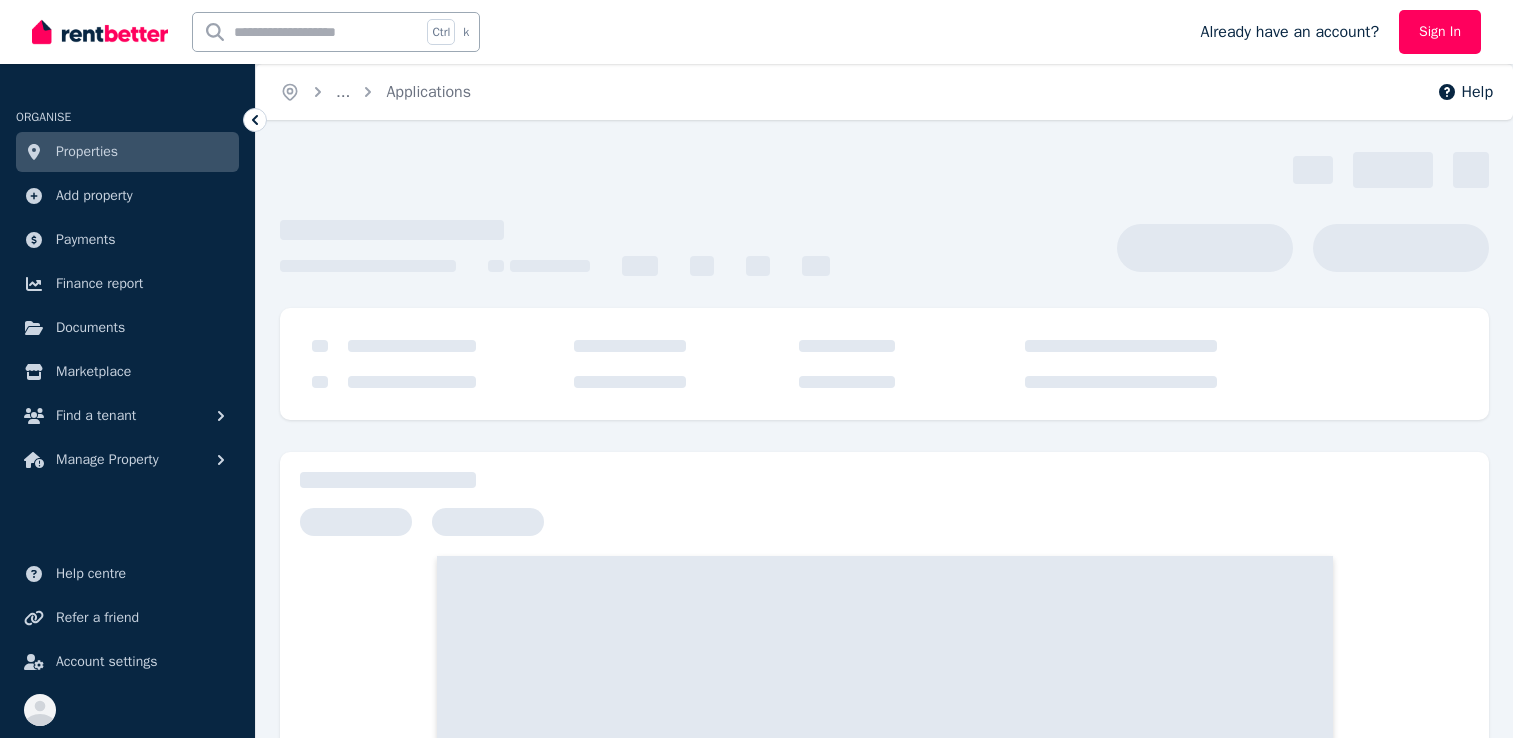 scroll, scrollTop: 0, scrollLeft: 0, axis: both 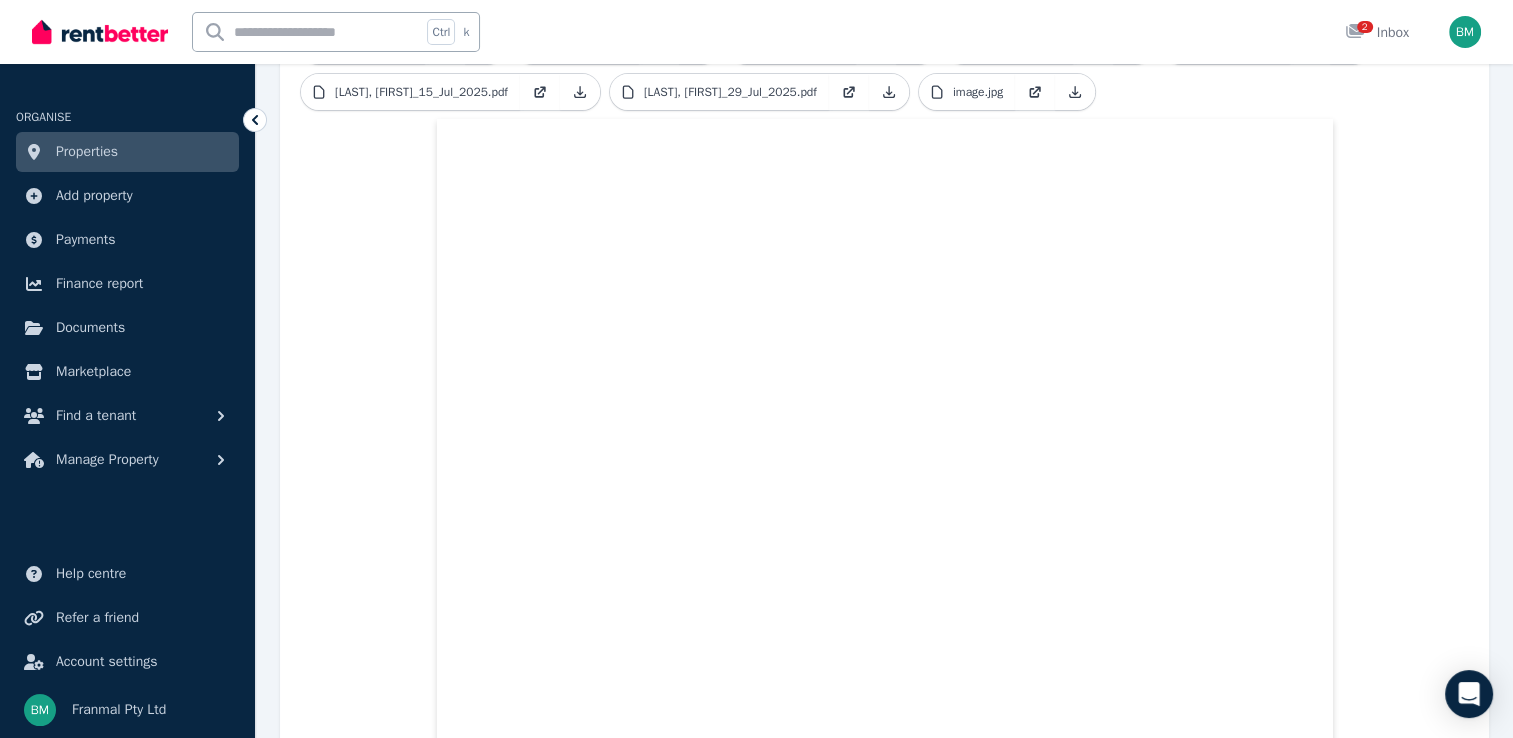 click on "2  of  2 List view Ava Chadwick, Kaidee Harris, and Mason Dunlop Save to Documents Reject Create lease agreement Tags 12 months ,   25/08/2025 Lease term and start date $850 per week Rental amount offered Applicants 3 Dependents 0 Pets 0 Vehicles 3 Ava Chadwick Run tenant check 0477 167 037 ava.chadwick12@gmail.com Kaidee Harris Run tenant check 0477 038 214 kaidee.harris13@gmail.com Mason Dunlop Run tenant check 0473 178 765 dunlopmason7@gmail.com Attachments  Application.pdf IMG_0164.jpeg IMG_0664.png IMG_0665.png IMG_0700.jpeg IMG_1432.png IMG_1433.png IMG_1438.jpeg IMG_2494.jpeg IMG_5374.jpeg Mason_Dunlop_15_Jul_2025.pdf Mason_Dunlop_29_Jul_2025.pdf image.jpg" at bounding box center [884, 19130] 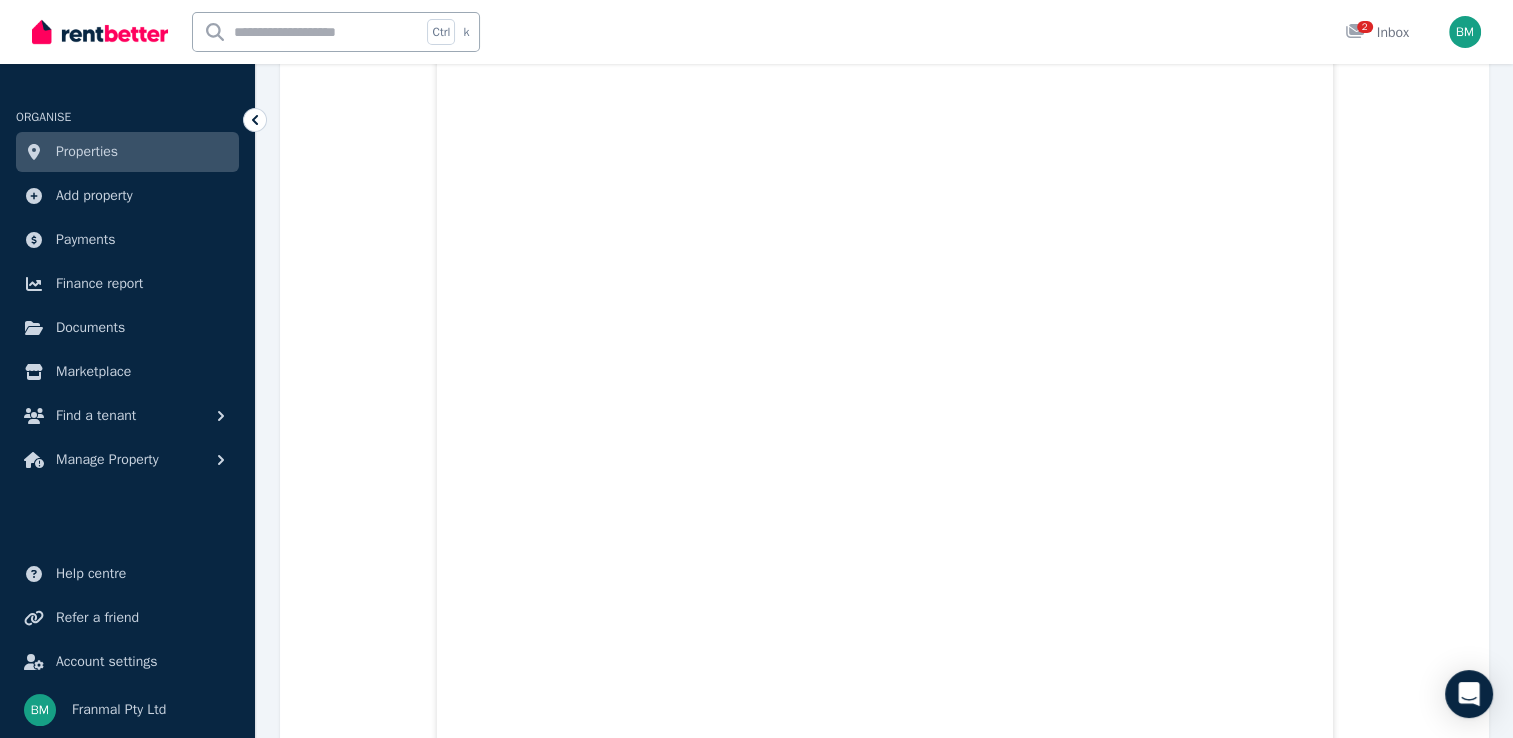 click on "2  of  2 List view Ava Chadwick, Kaidee Harris, and Mason Dunlop Save to Documents Reject Create lease agreement Tags 12 months ,   25/08/2025 Lease term and start date $850 per week Rental amount offered Applicants 3 Dependents 0 Pets 0 Vehicles 3 Ava Chadwick Run tenant check 0477 167 037 ava.chadwick12@gmail.com Kaidee Harris Run tenant check 0477 038 214 kaidee.harris13@gmail.com Mason Dunlop Run tenant check 0473 178 765 dunlopmason7@gmail.com Attachments  Application.pdf IMG_0164.jpeg IMG_0664.png IMG_0665.png IMG_0700.jpeg IMG_1432.png IMG_1433.png IMG_1438.jpeg IMG_2494.jpeg IMG_5374.jpeg Mason_Dunlop_15_Jul_2025.pdf Mason_Dunlop_29_Jul_2025.pdf image.jpg" at bounding box center (884, 18484) 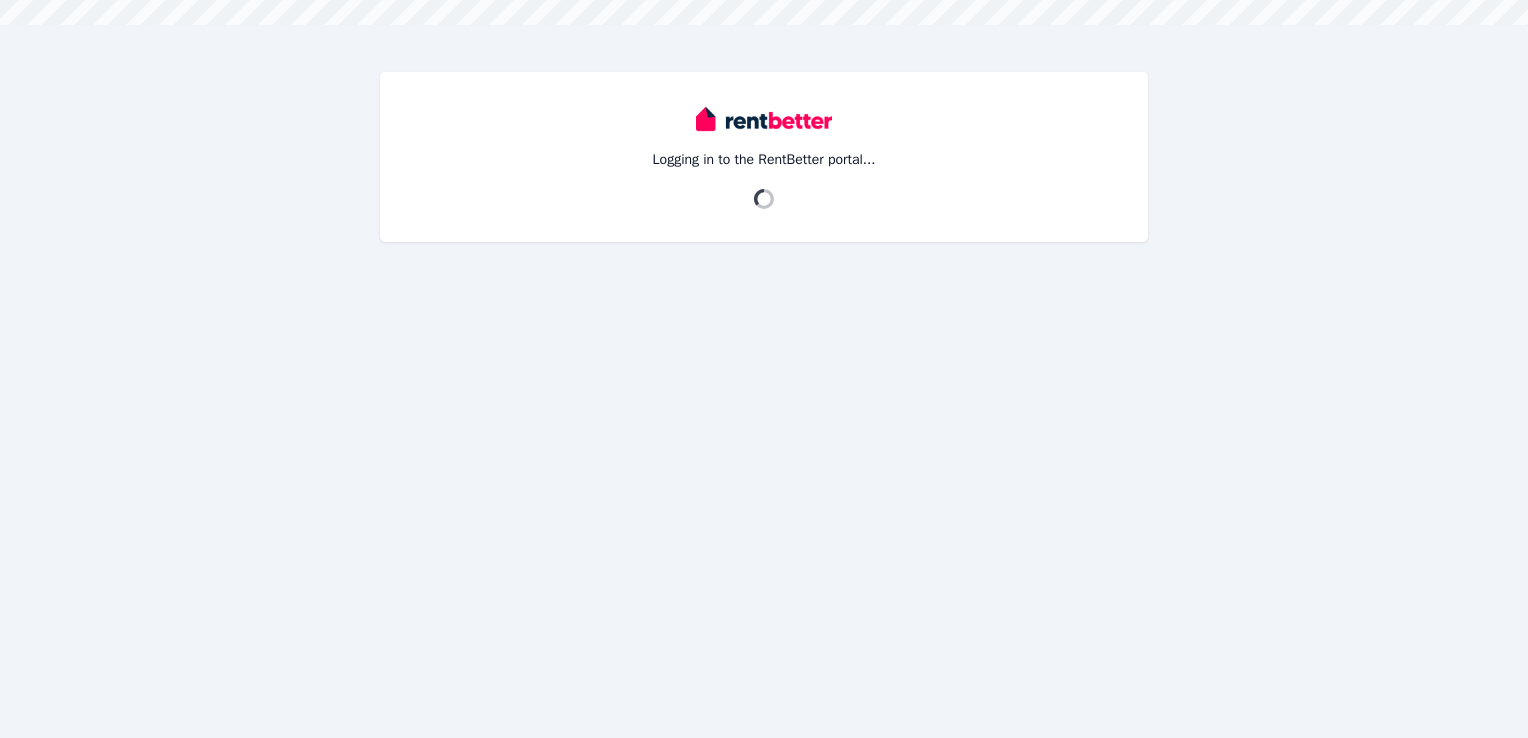 scroll, scrollTop: 0, scrollLeft: 0, axis: both 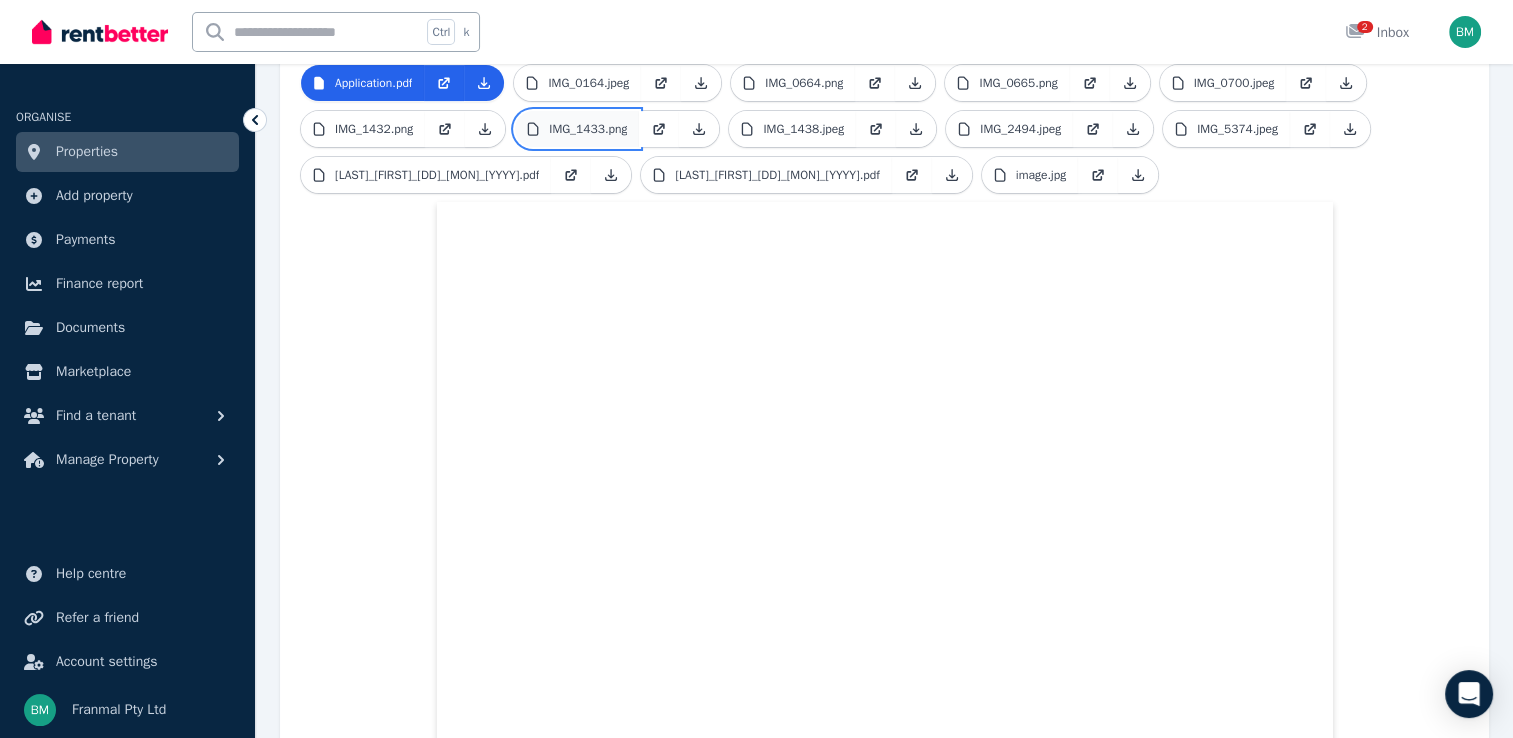 click on "IMG_1433.png" at bounding box center [577, 129] 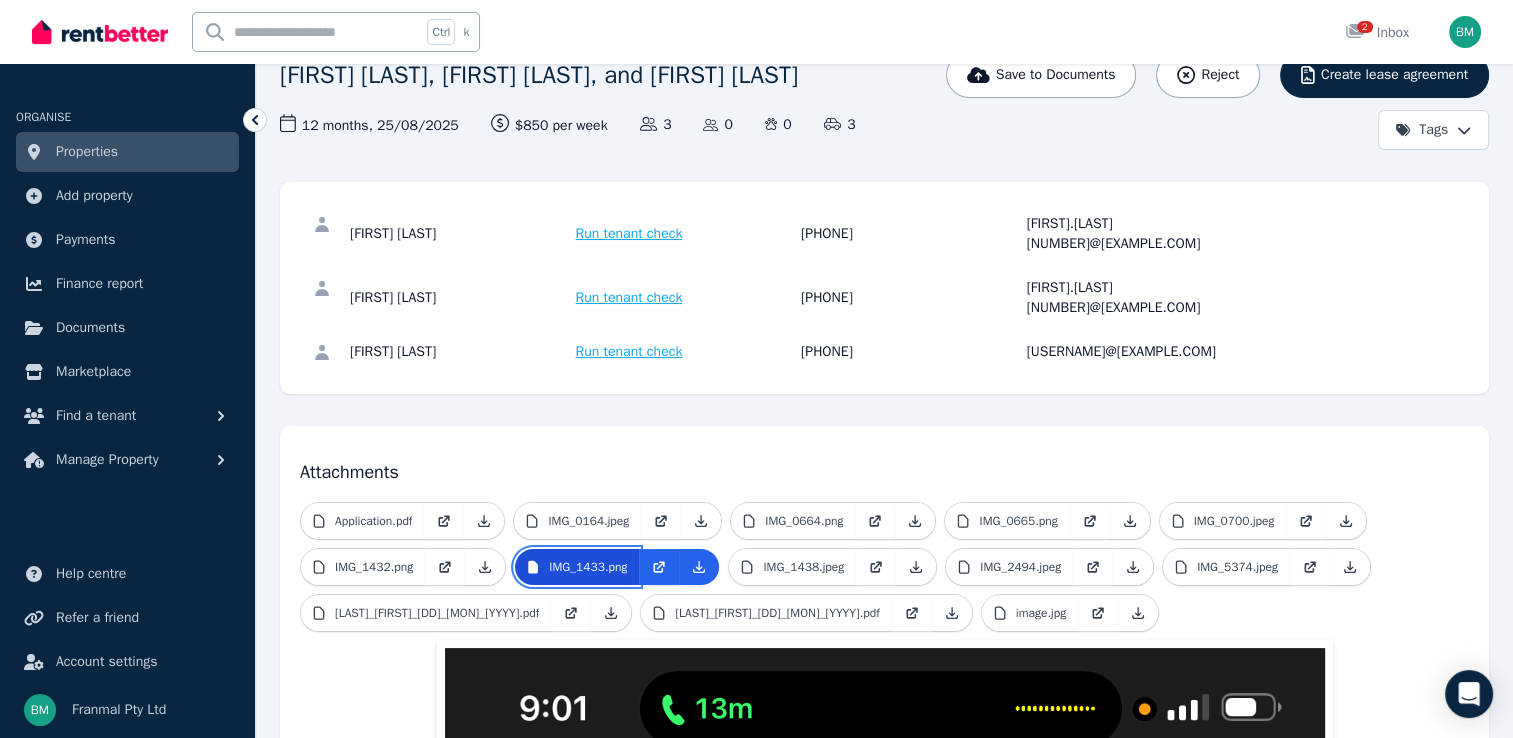 scroll, scrollTop: 602, scrollLeft: 0, axis: vertical 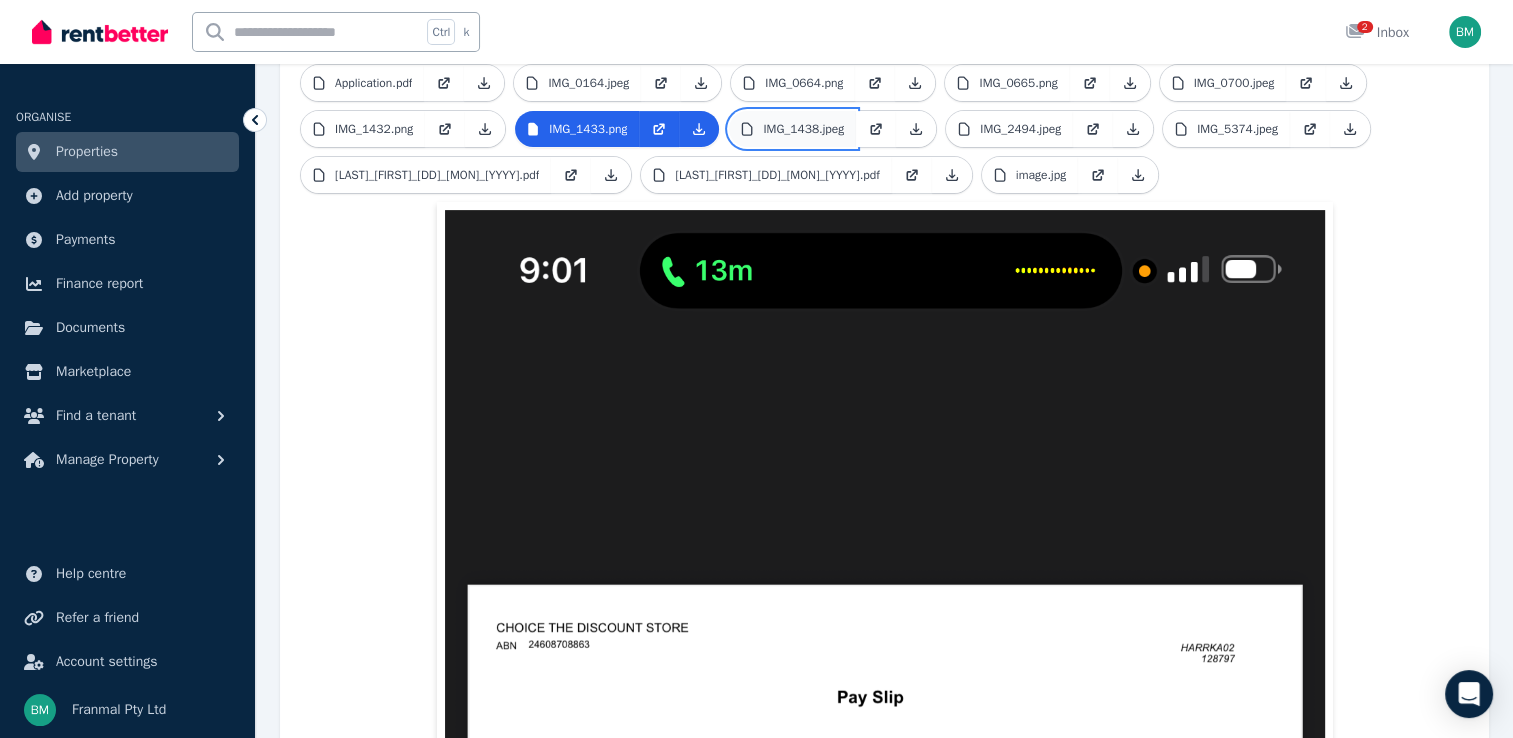 click on "IMG_1438.jpeg" at bounding box center (803, 129) 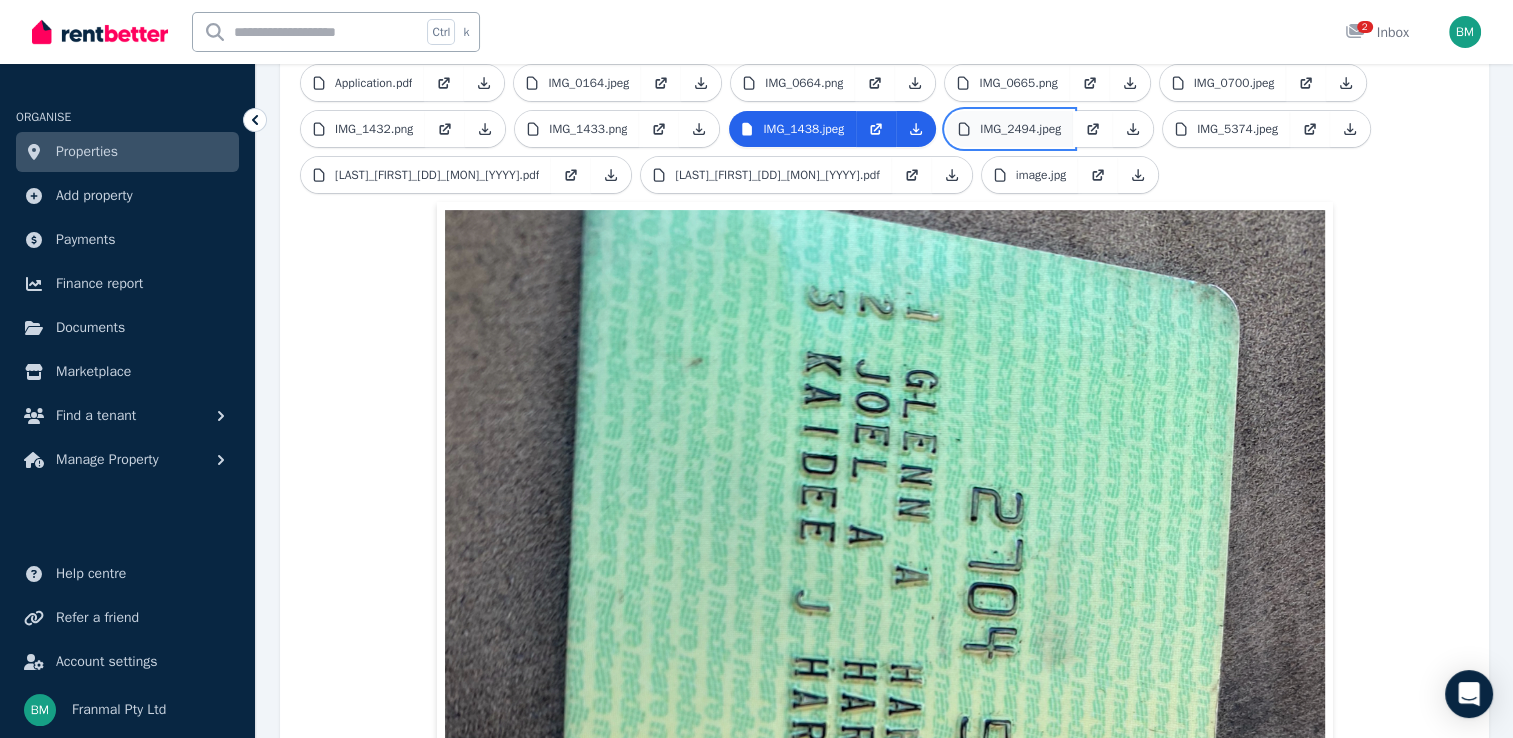 click on "IMG_2494.jpeg" at bounding box center [1020, 129] 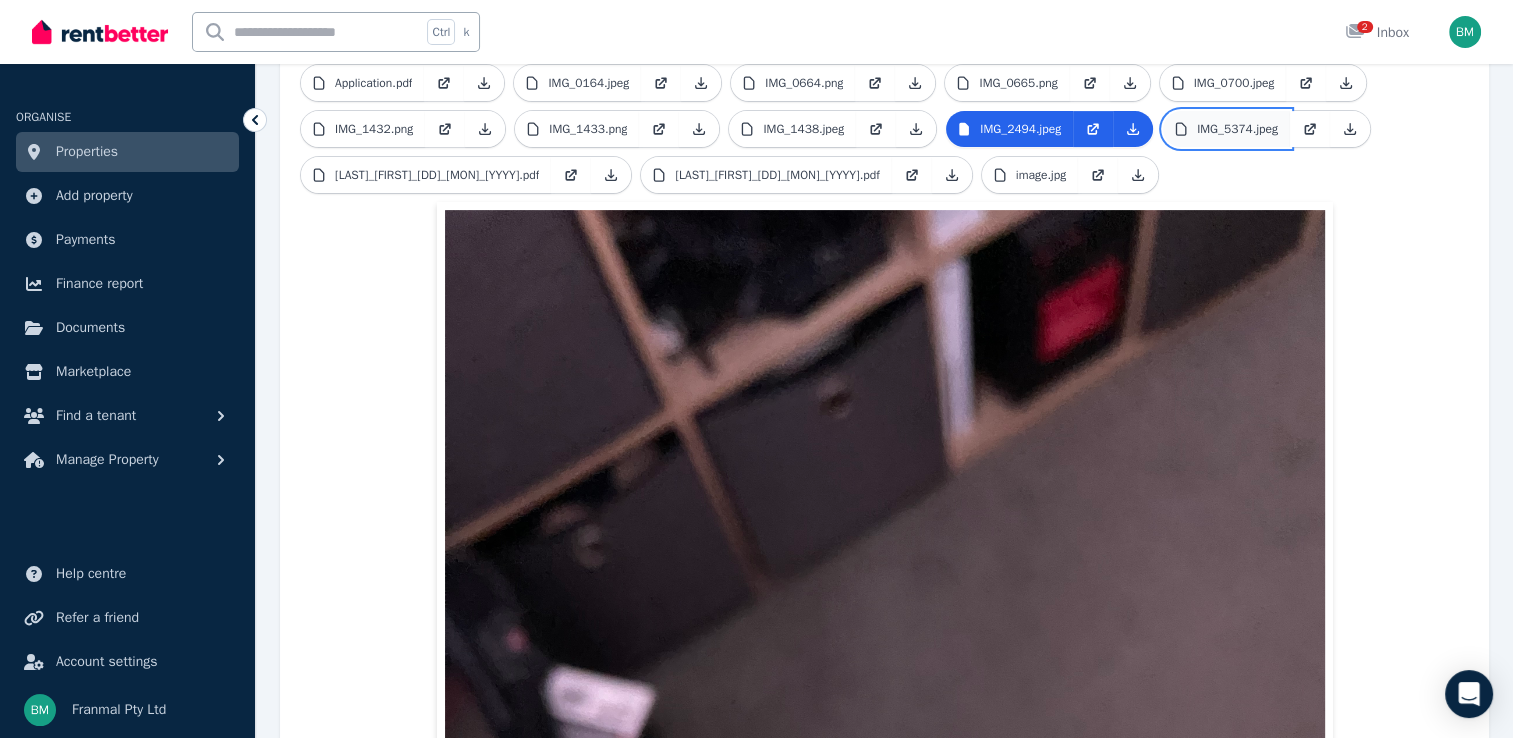 click on "IMG_5374.jpeg" at bounding box center (1237, 129) 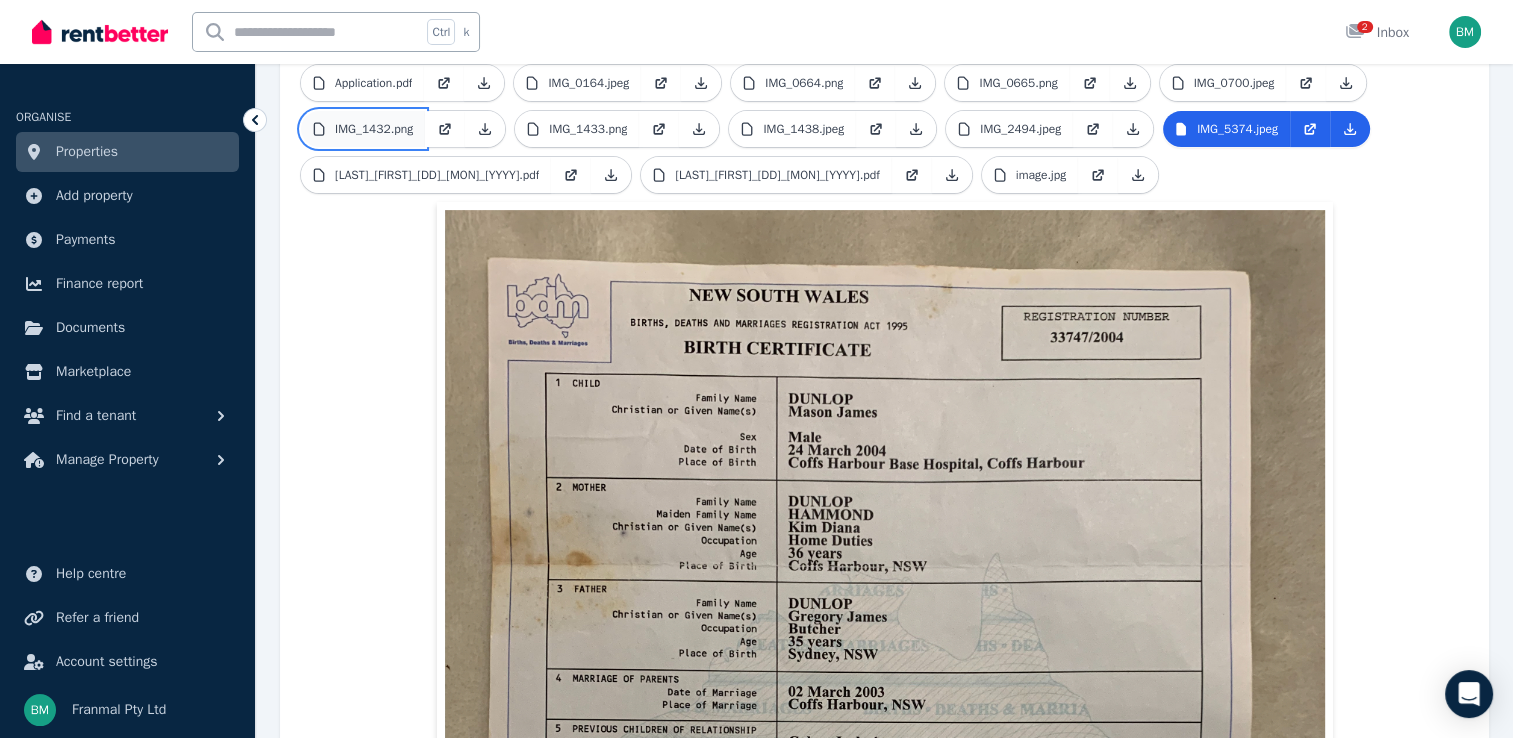 click on "IMG_1432.png" at bounding box center [374, 129] 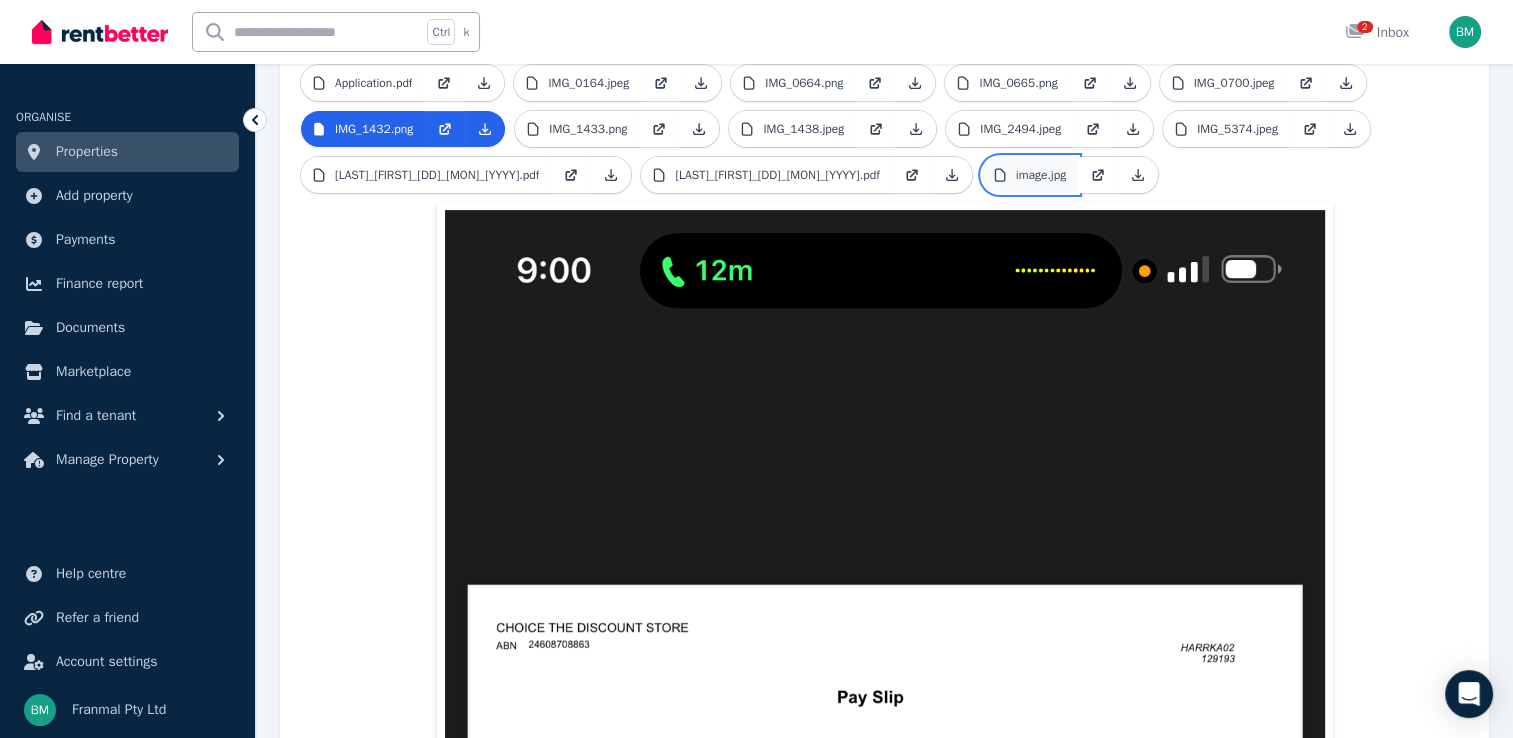 click on "image.jpg" at bounding box center (1041, 175) 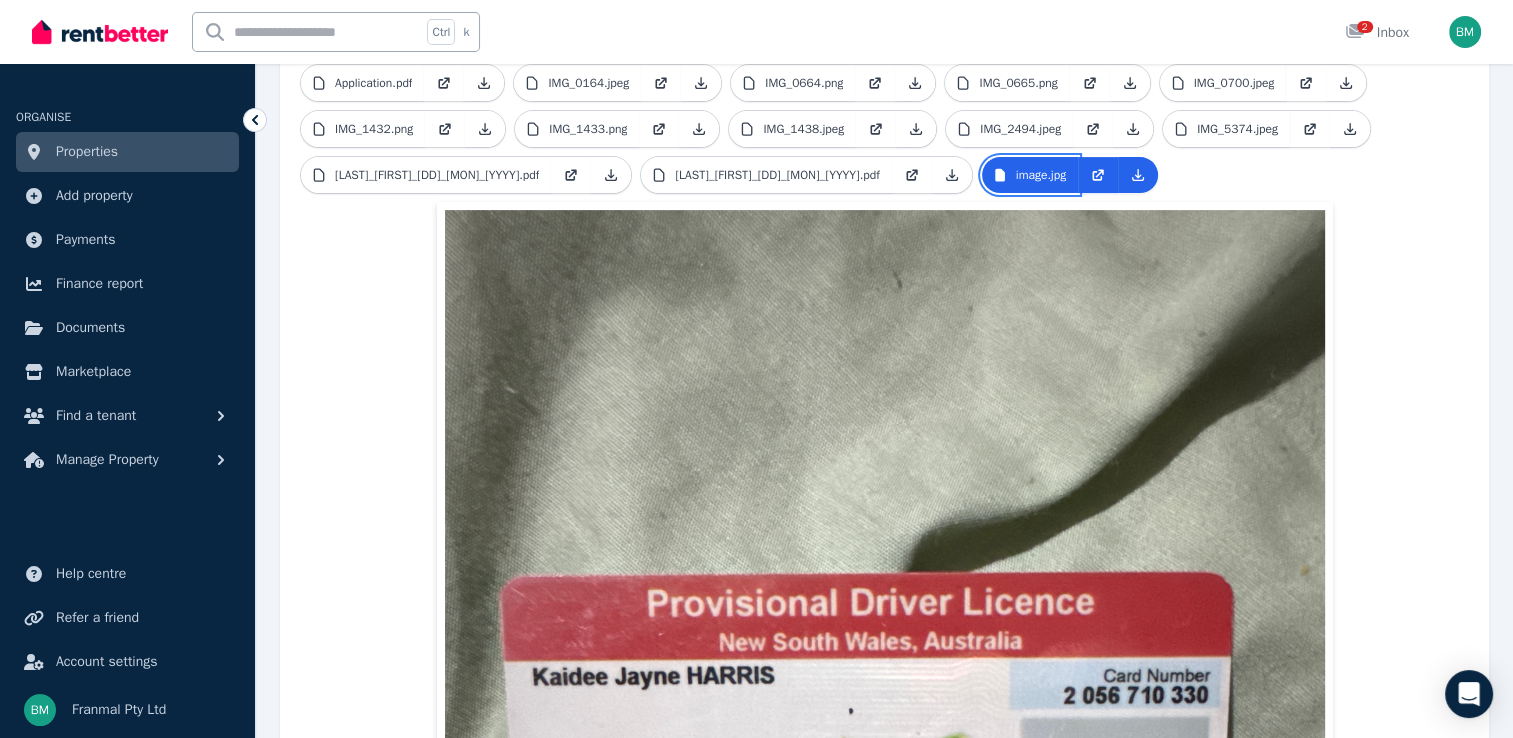 scroll, scrollTop: 0, scrollLeft: 0, axis: both 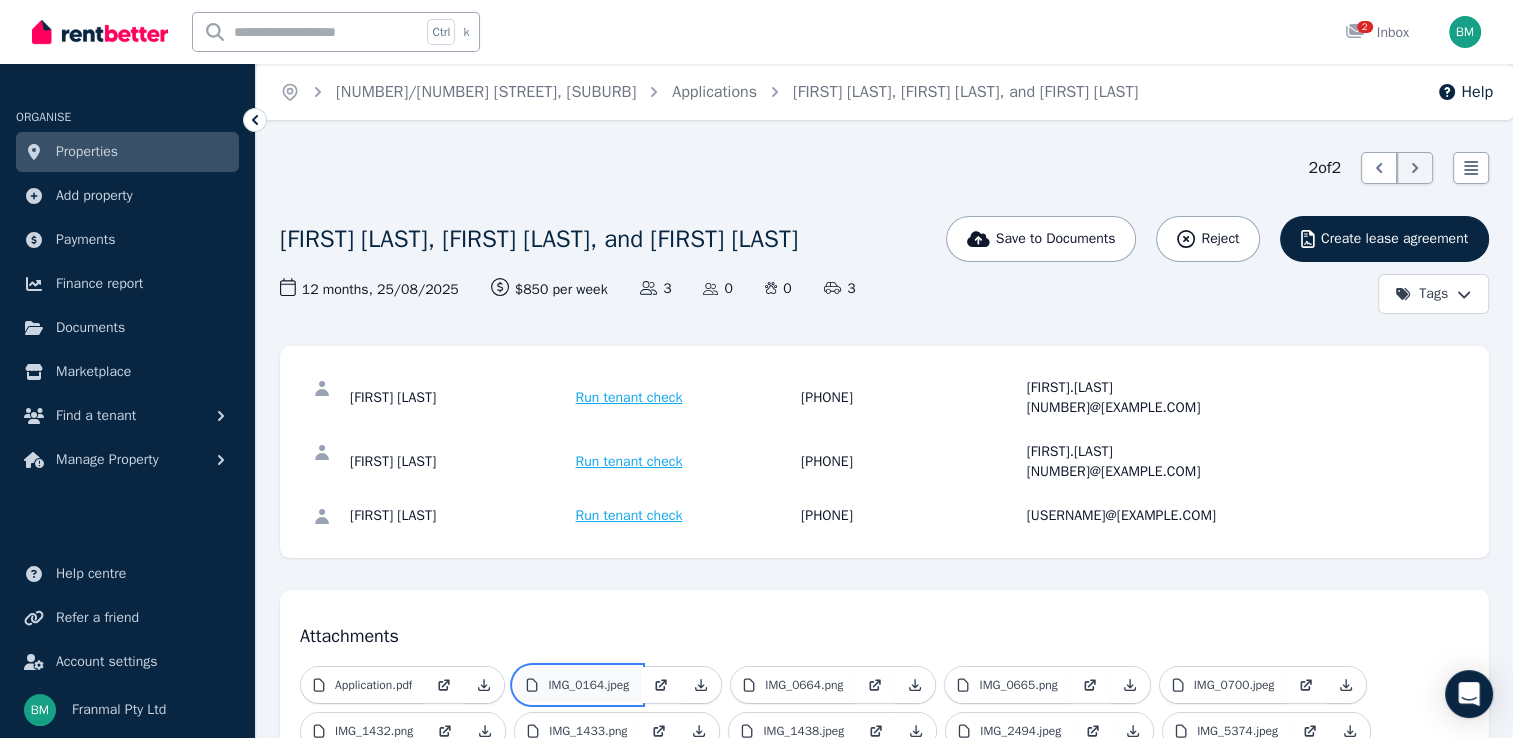click on "IMG_0164.jpeg" at bounding box center (588, 685) 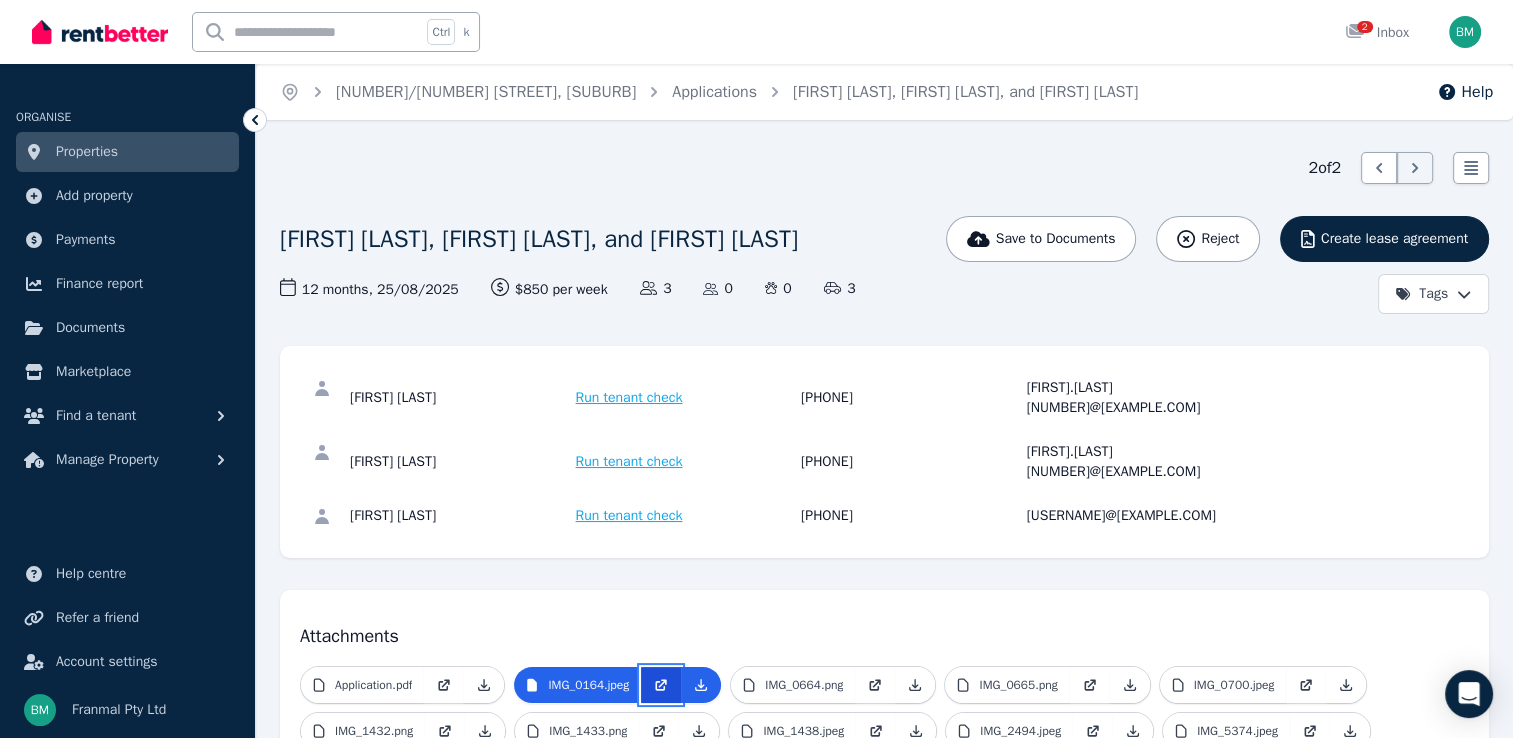 click 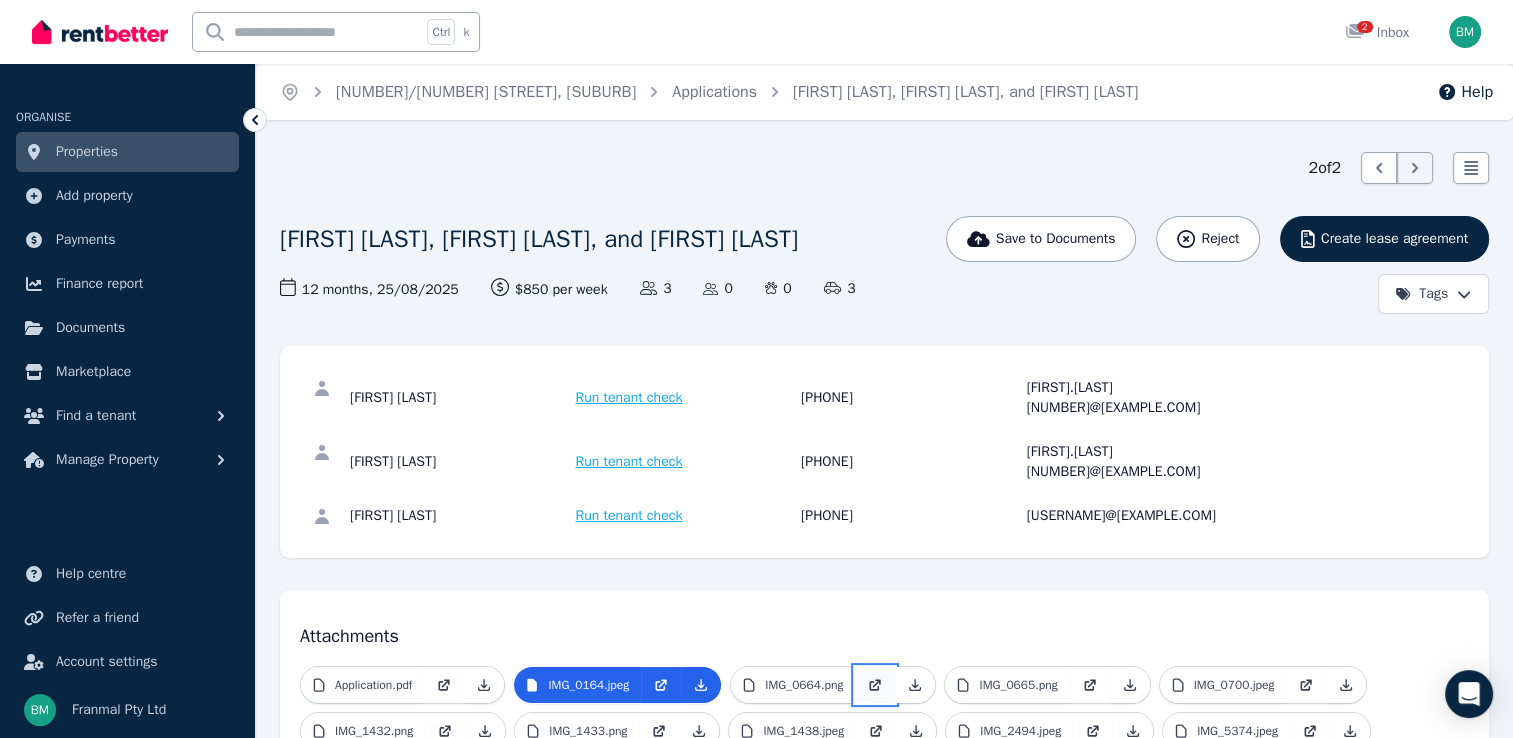 click 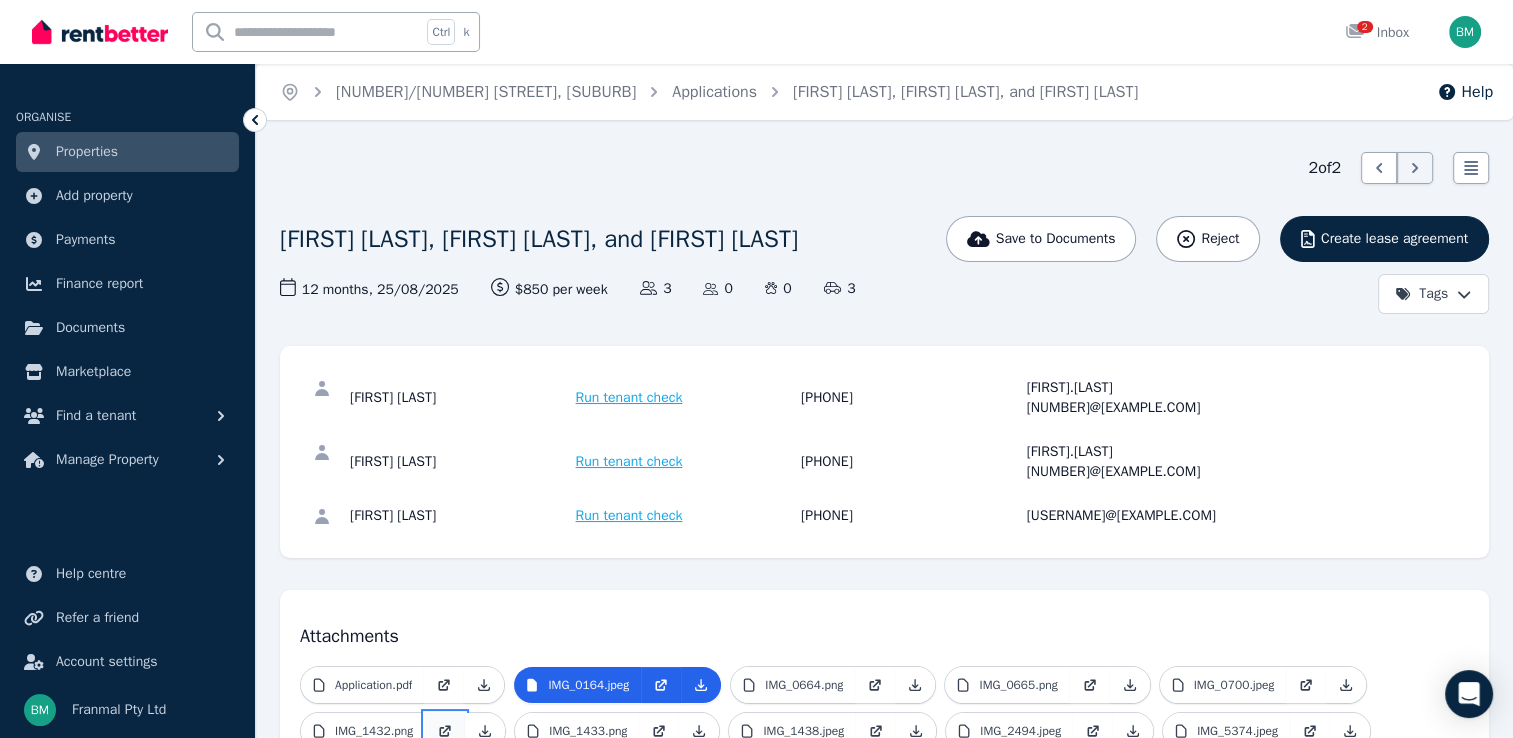 click 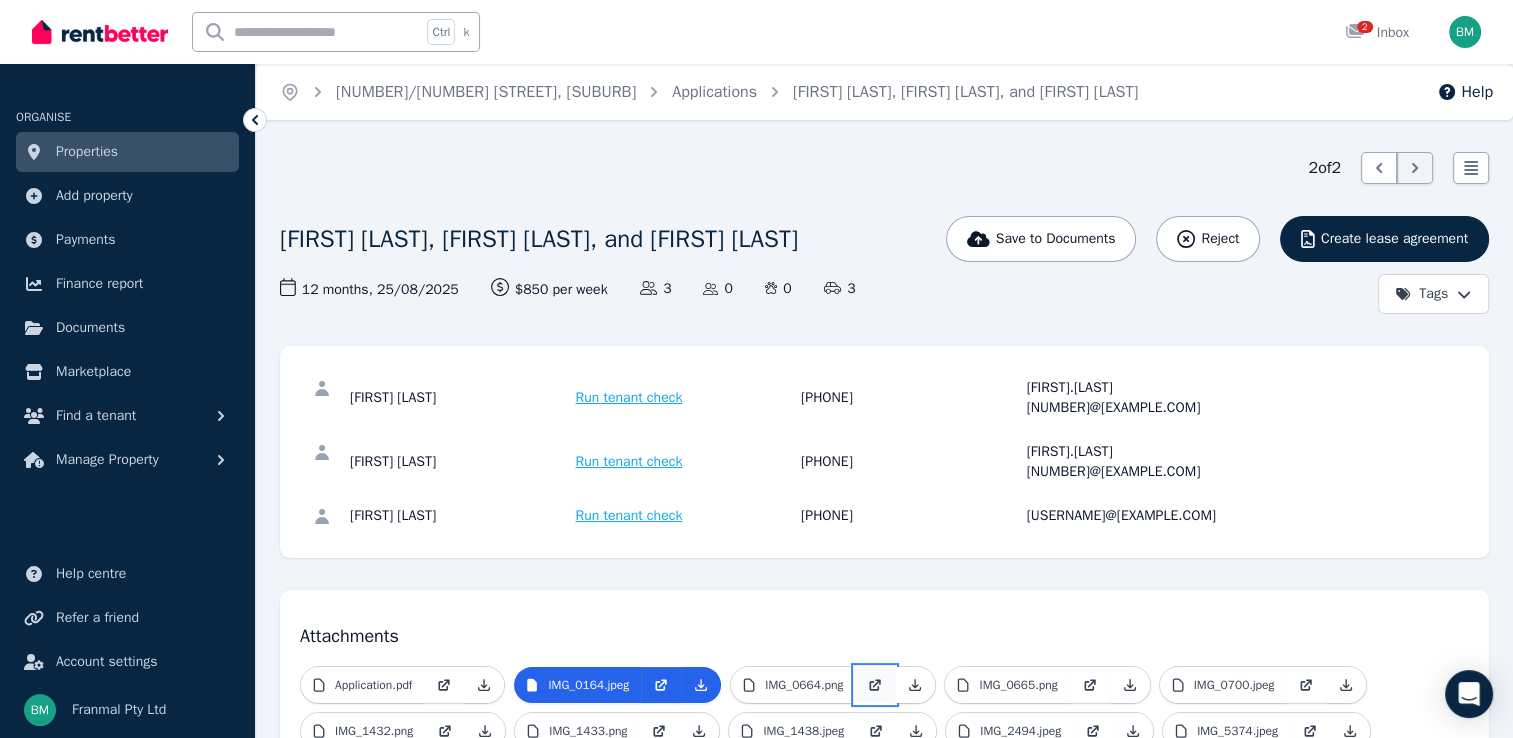 click 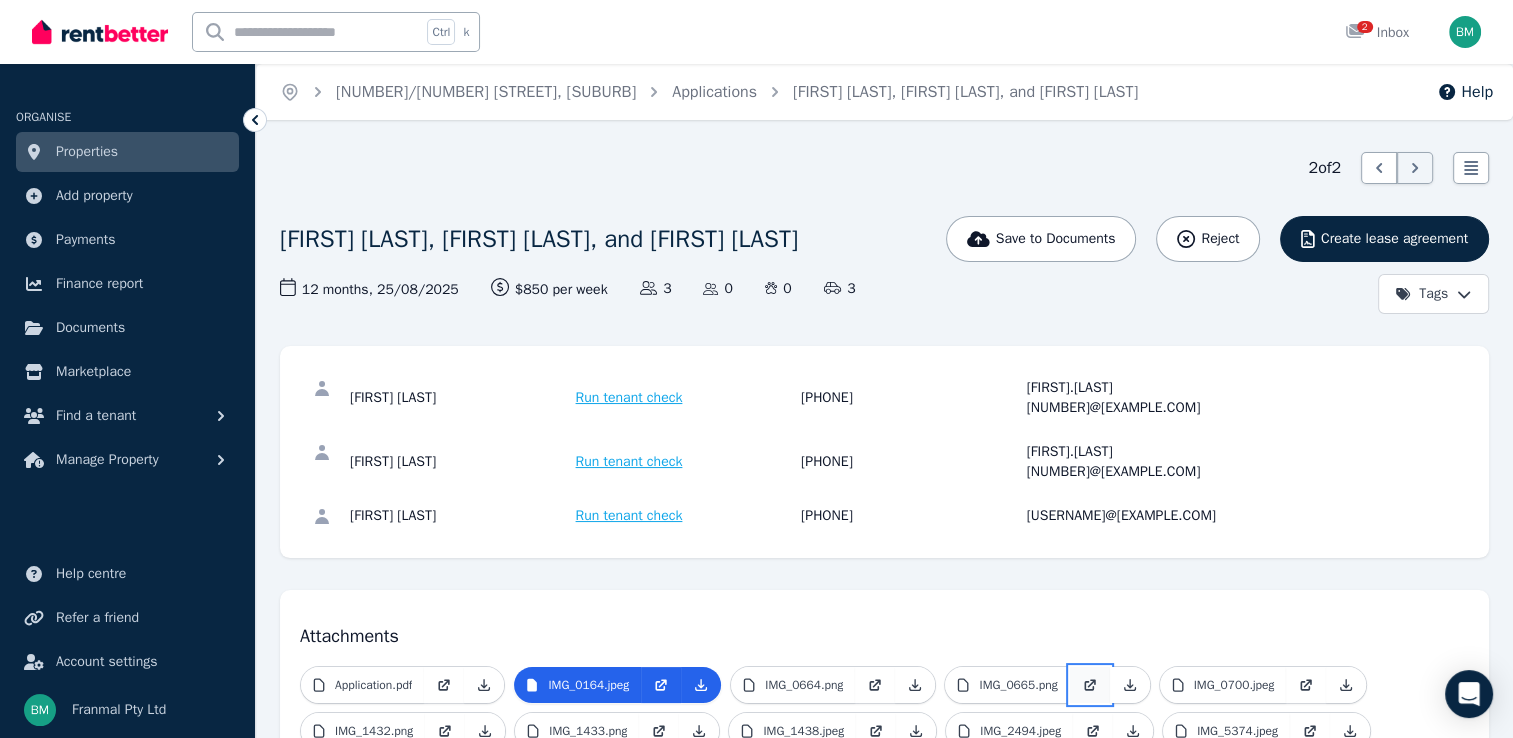 click 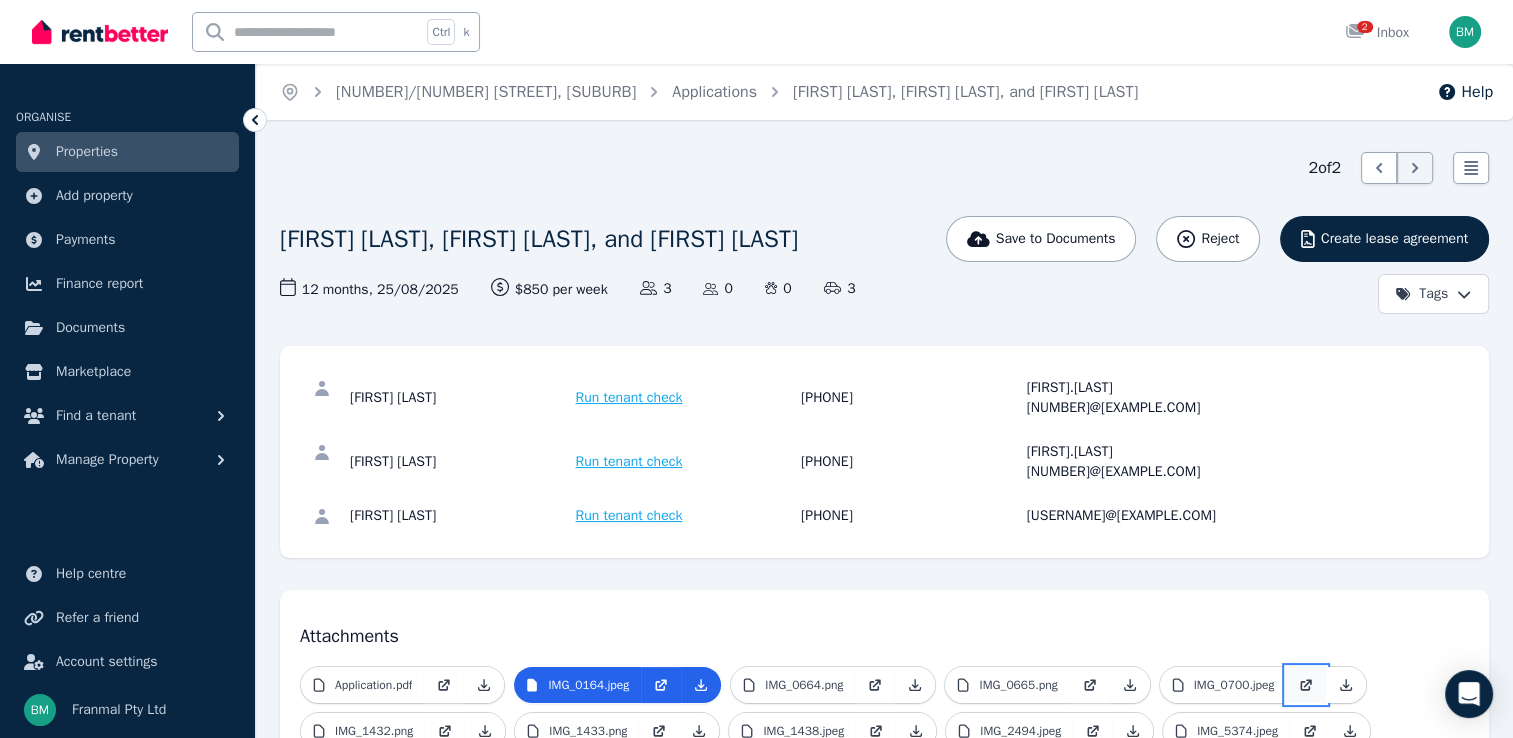 click 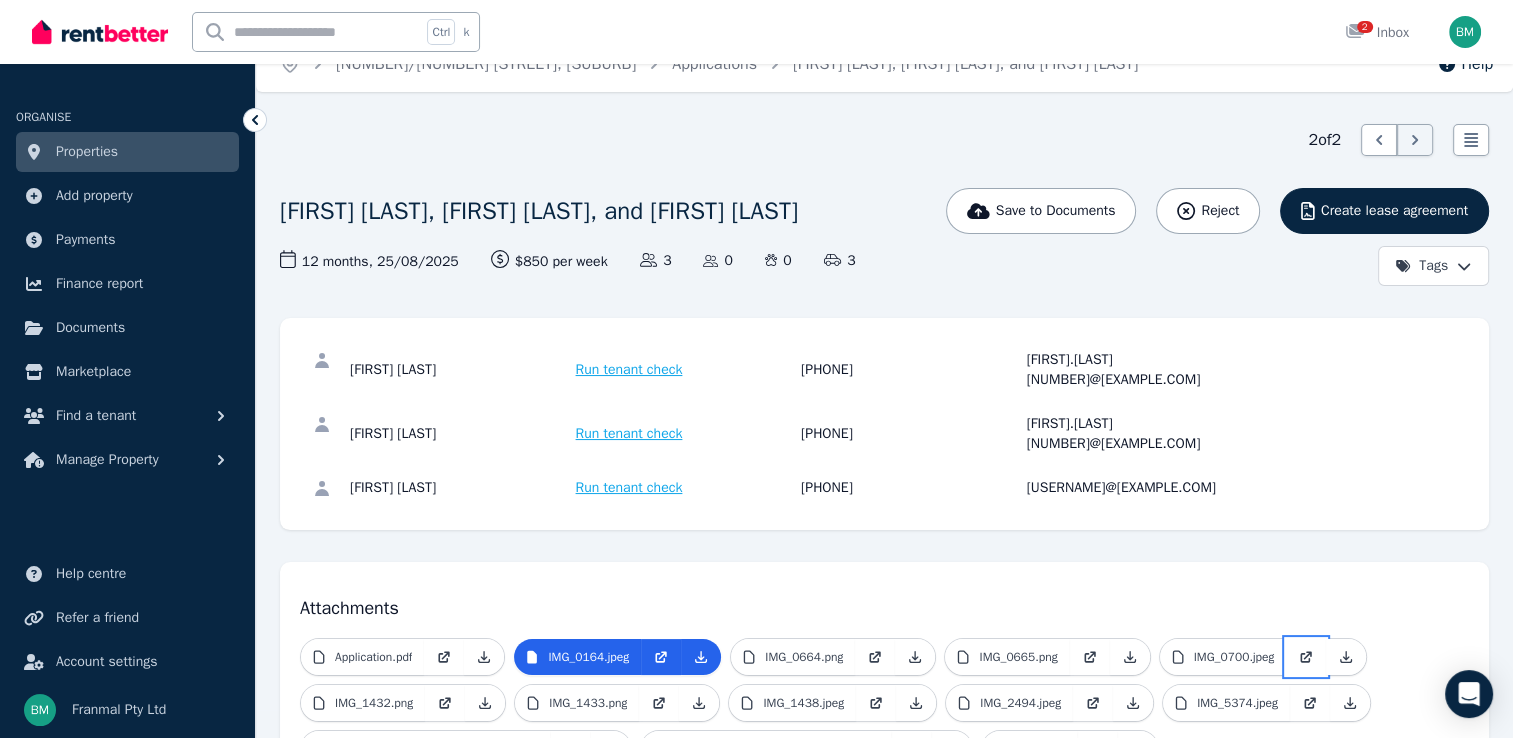 scroll, scrollTop: 40, scrollLeft: 0, axis: vertical 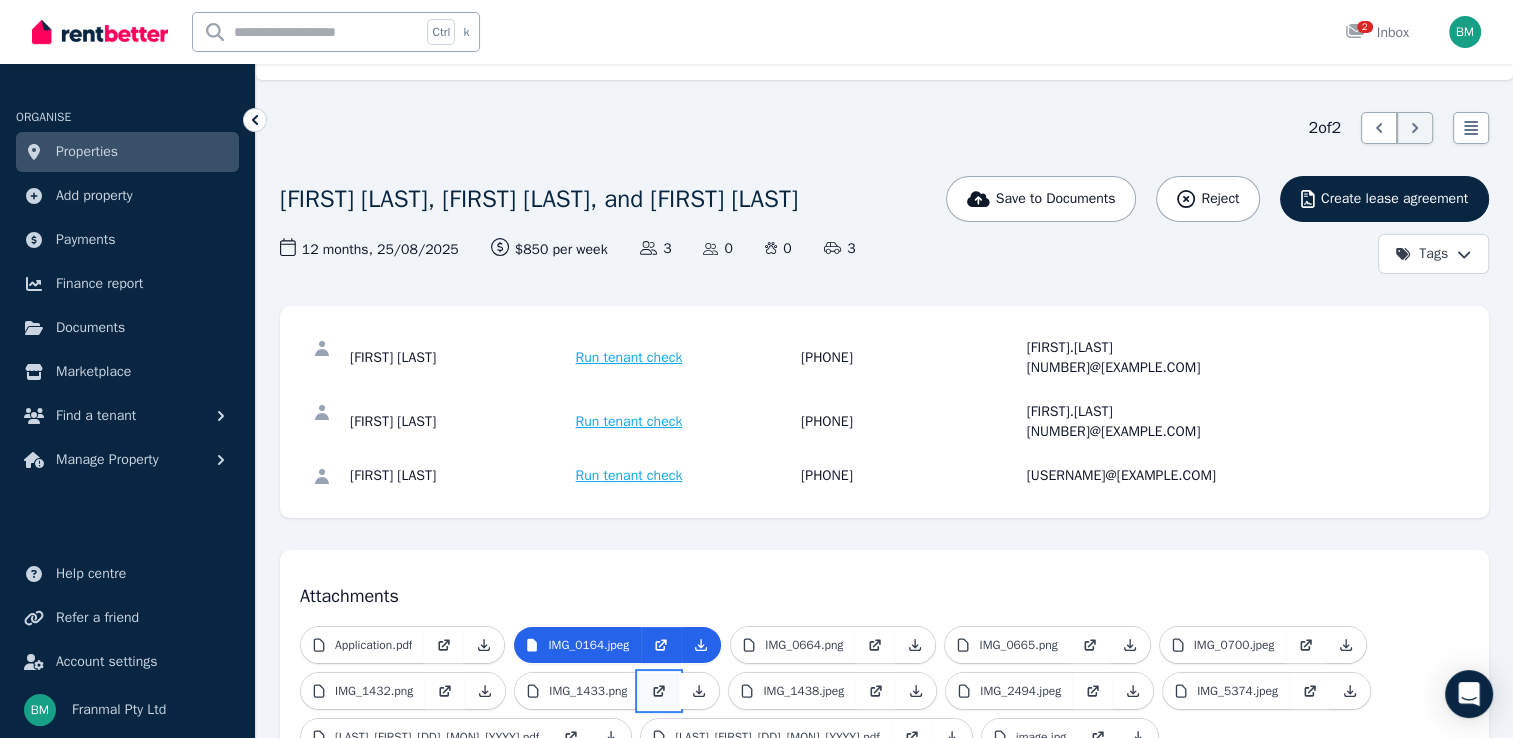click 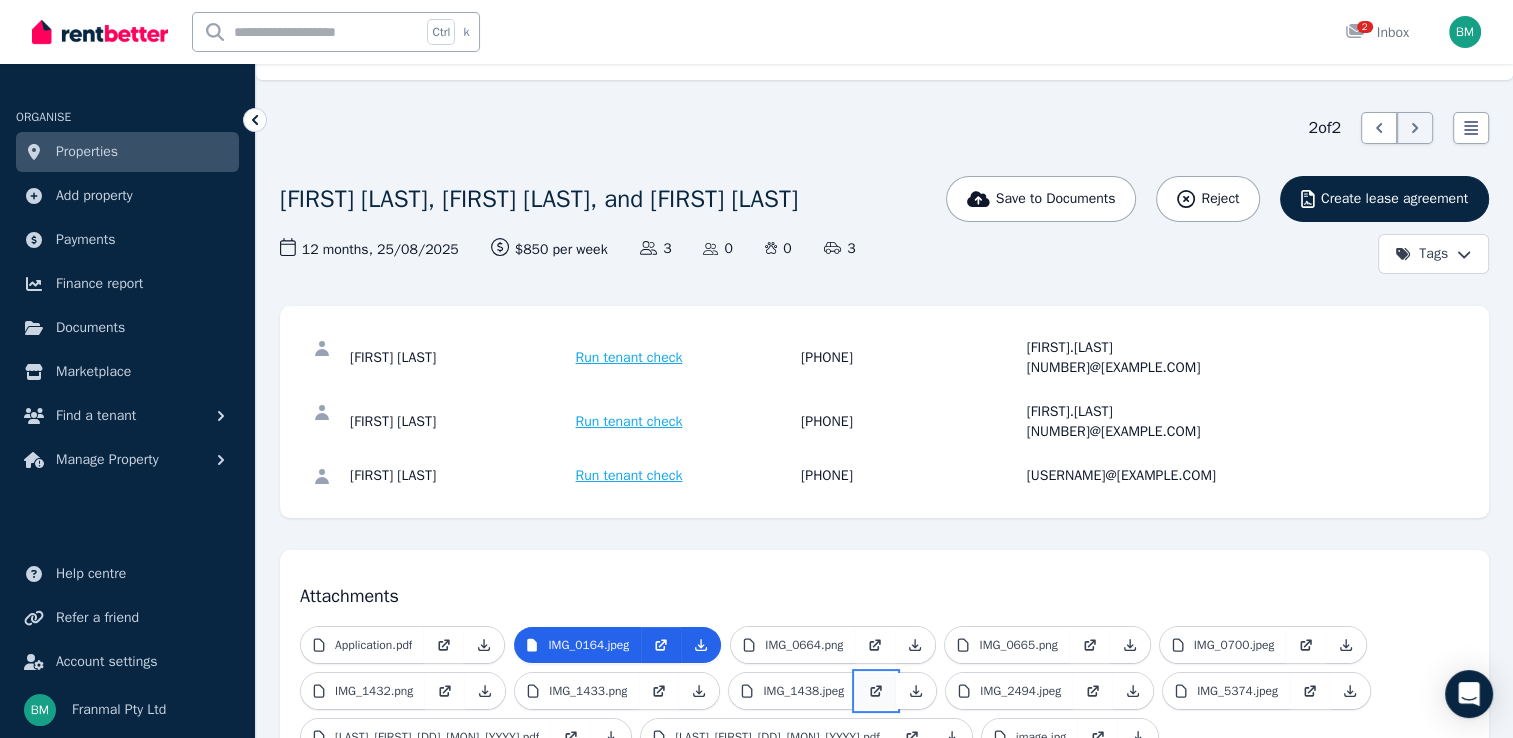 click 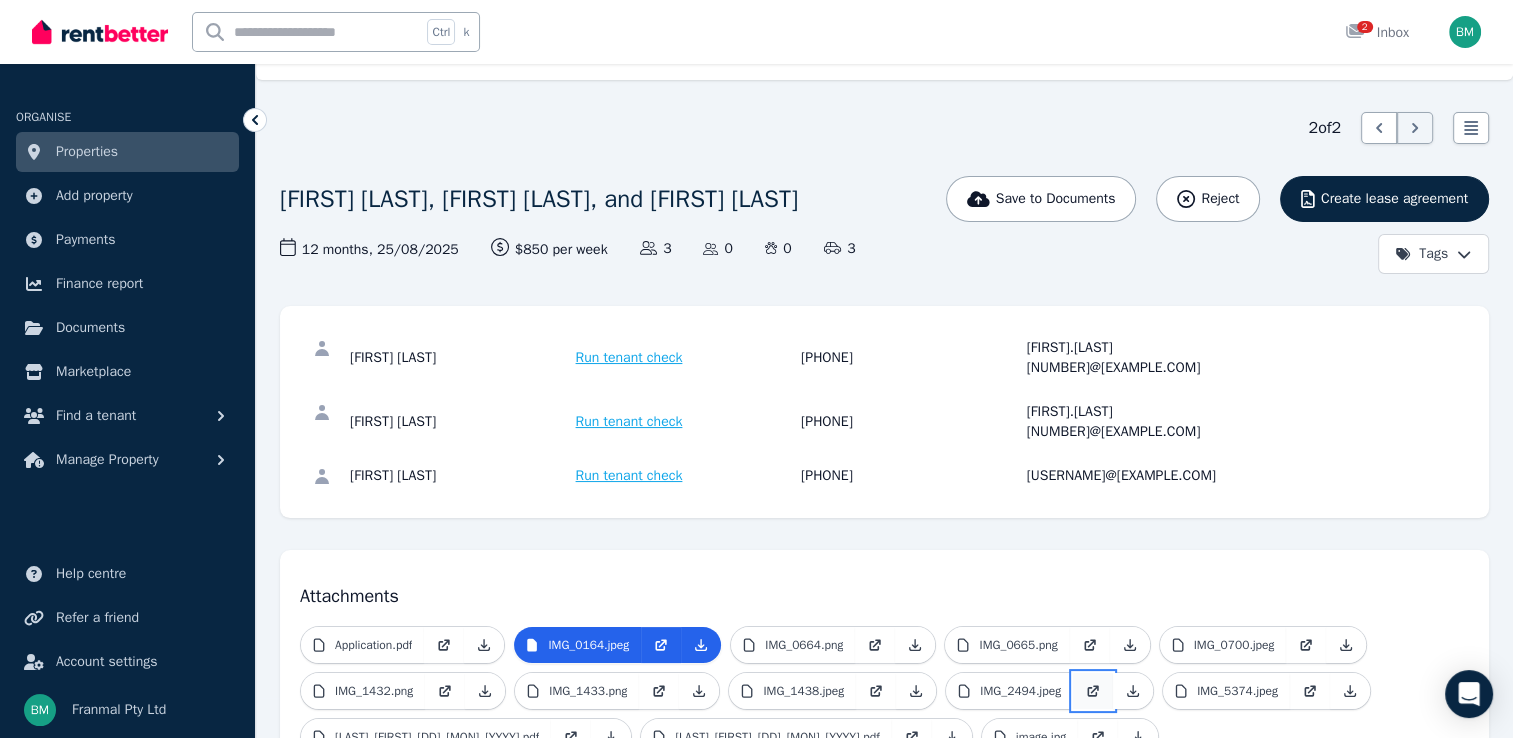 click 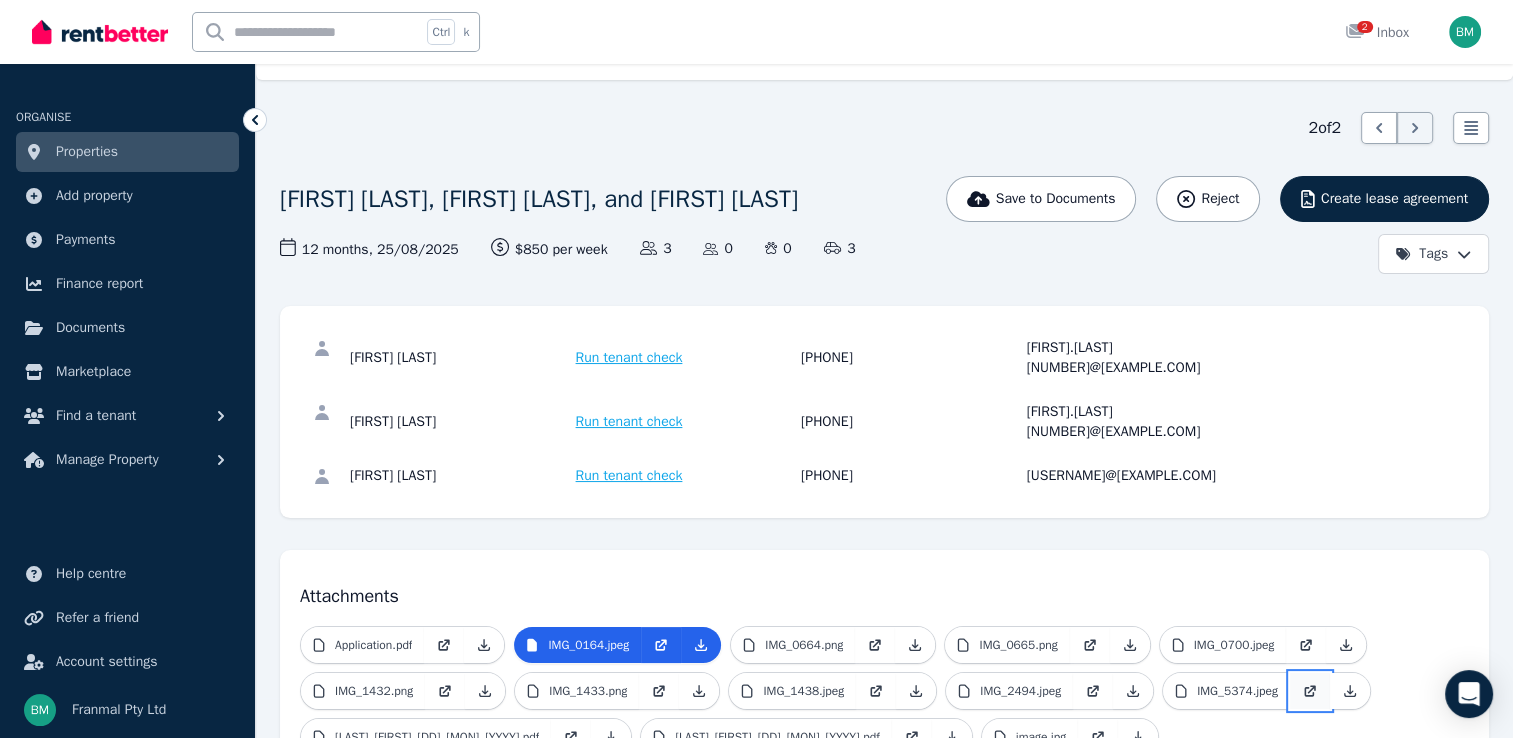 click 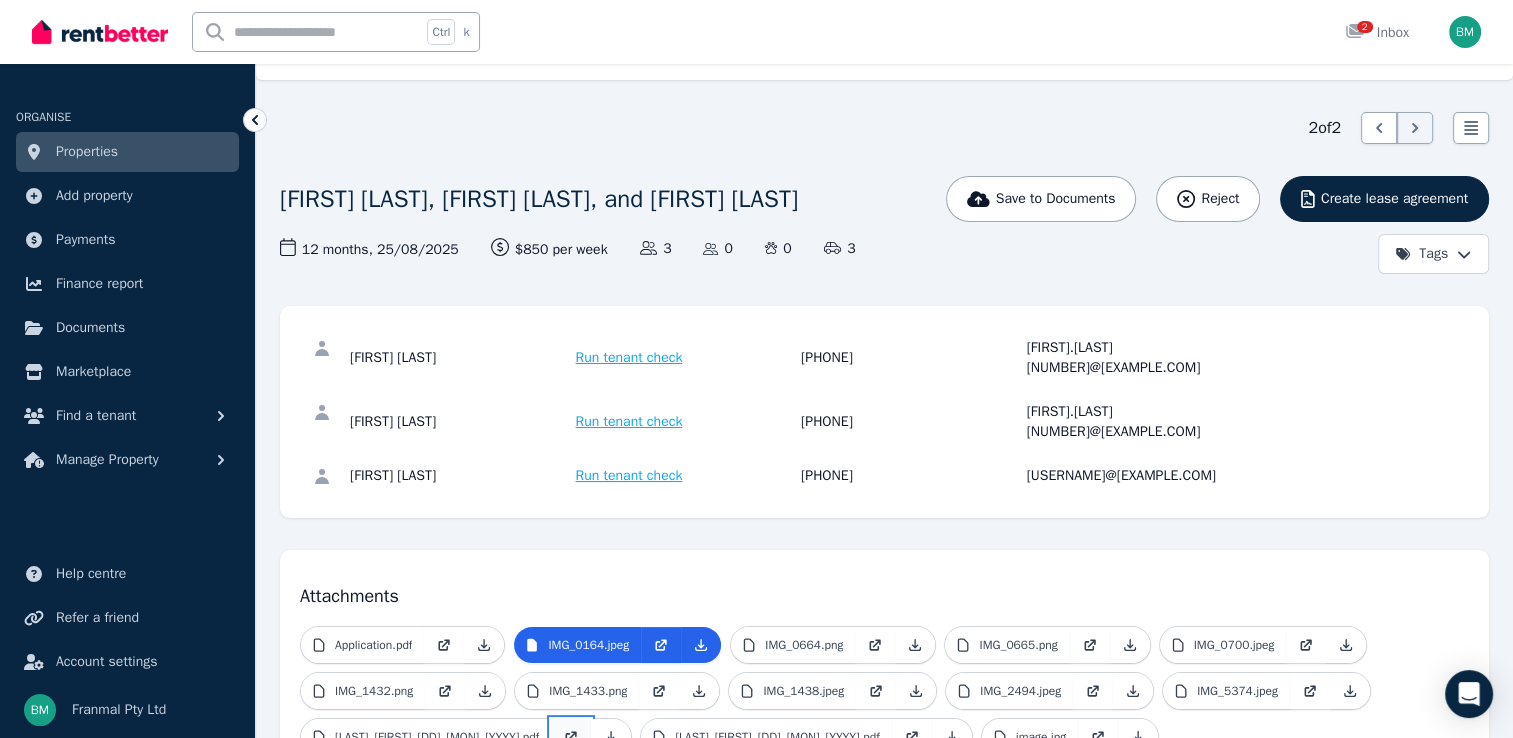 click 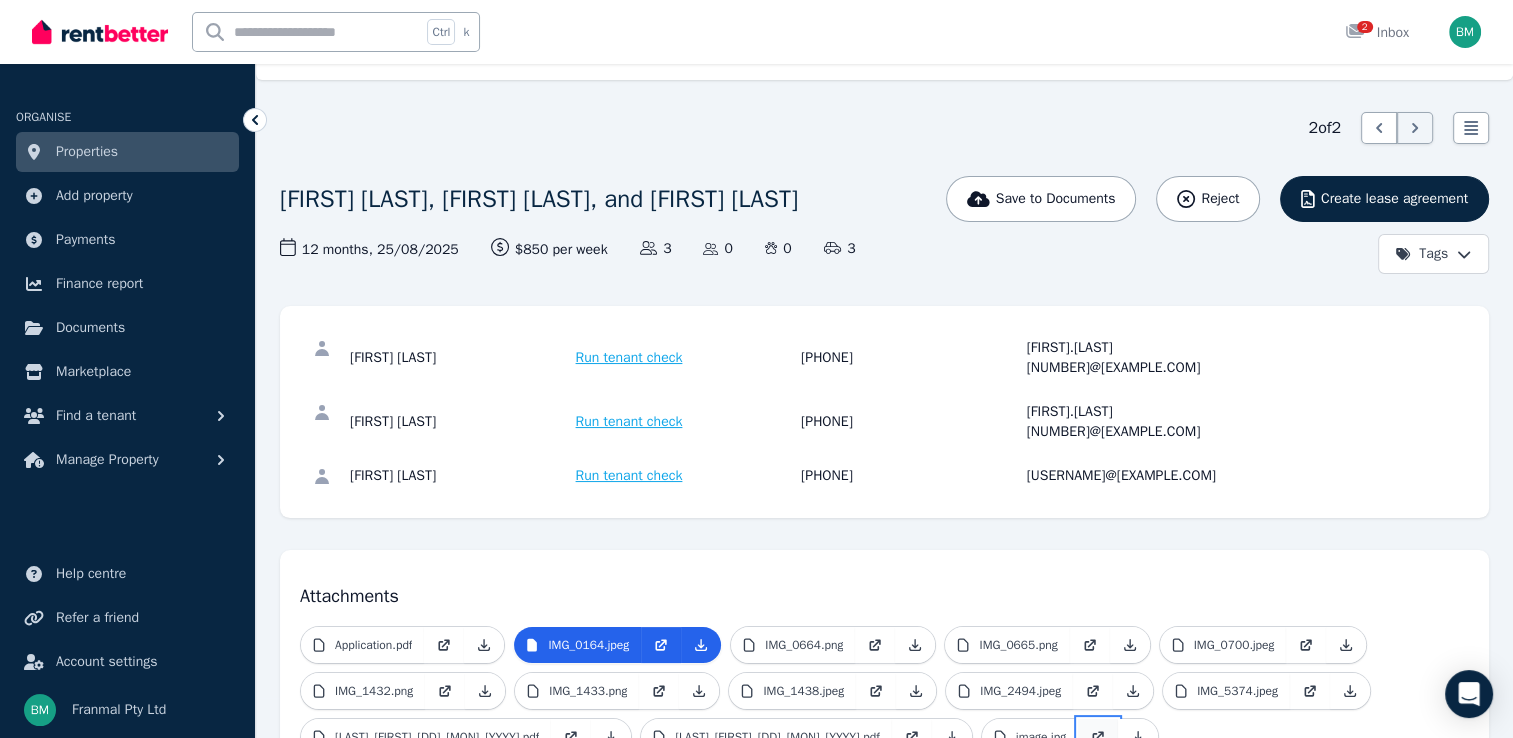 click 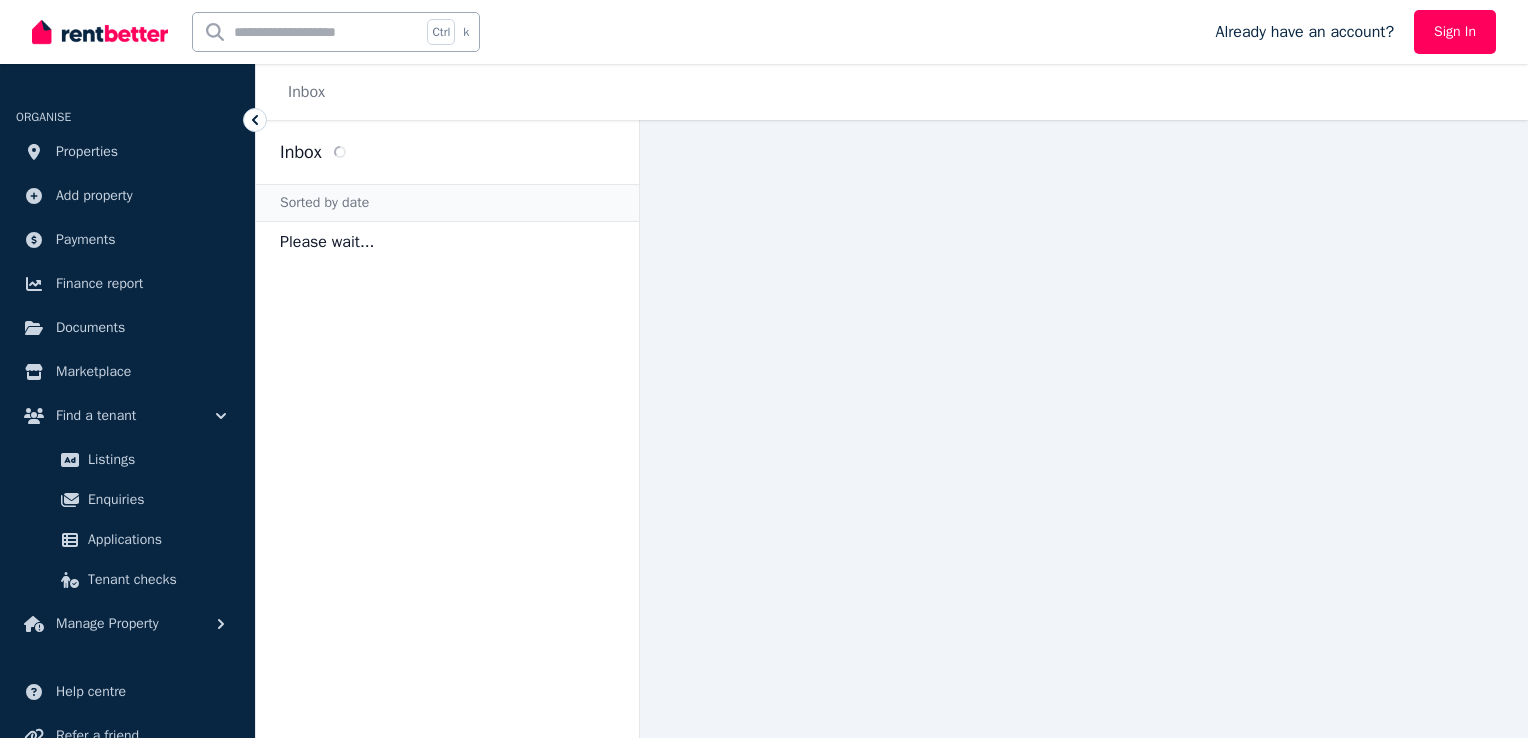 scroll, scrollTop: 0, scrollLeft: 0, axis: both 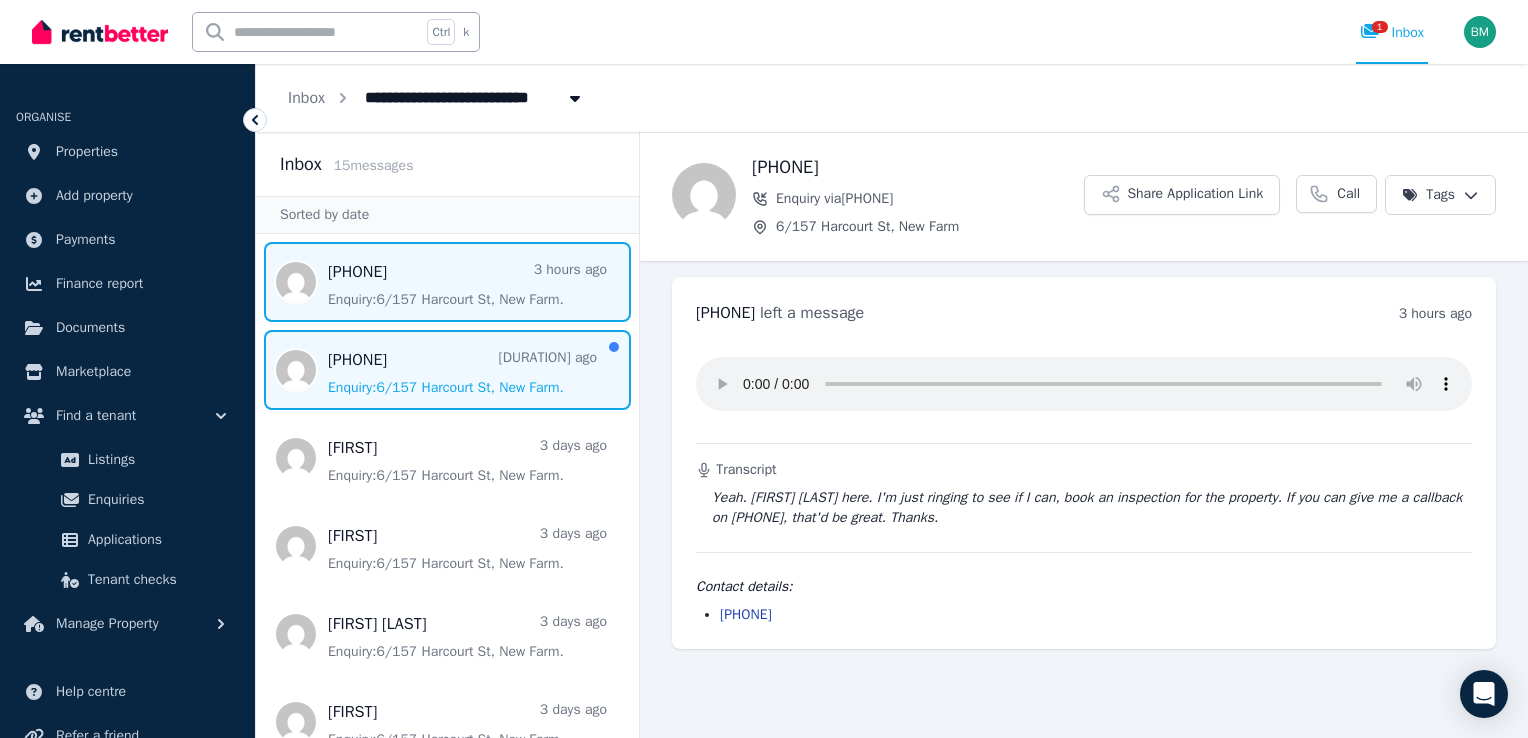 click at bounding box center (447, 370) 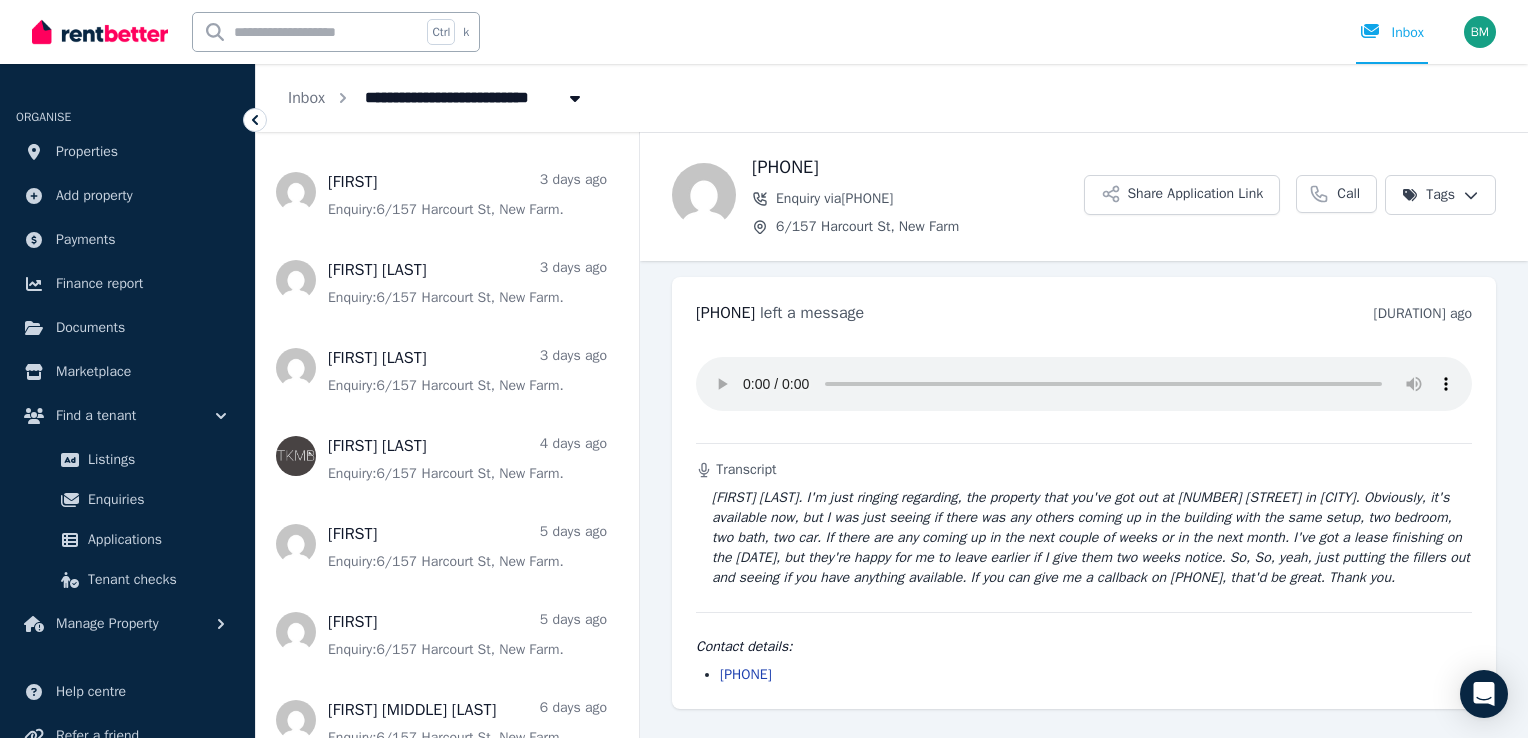 scroll, scrollTop: 823, scrollLeft: 0, axis: vertical 